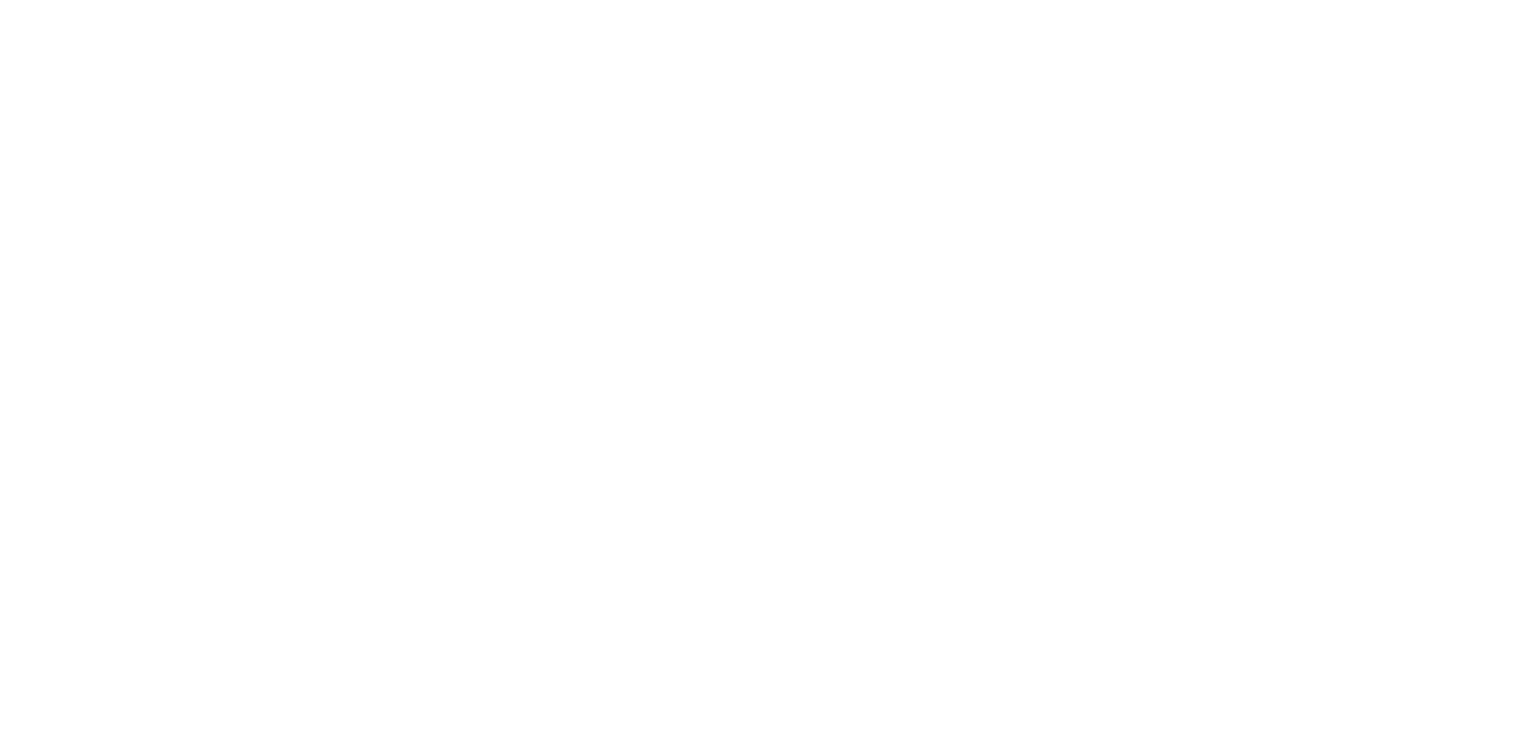 scroll, scrollTop: 0, scrollLeft: 0, axis: both 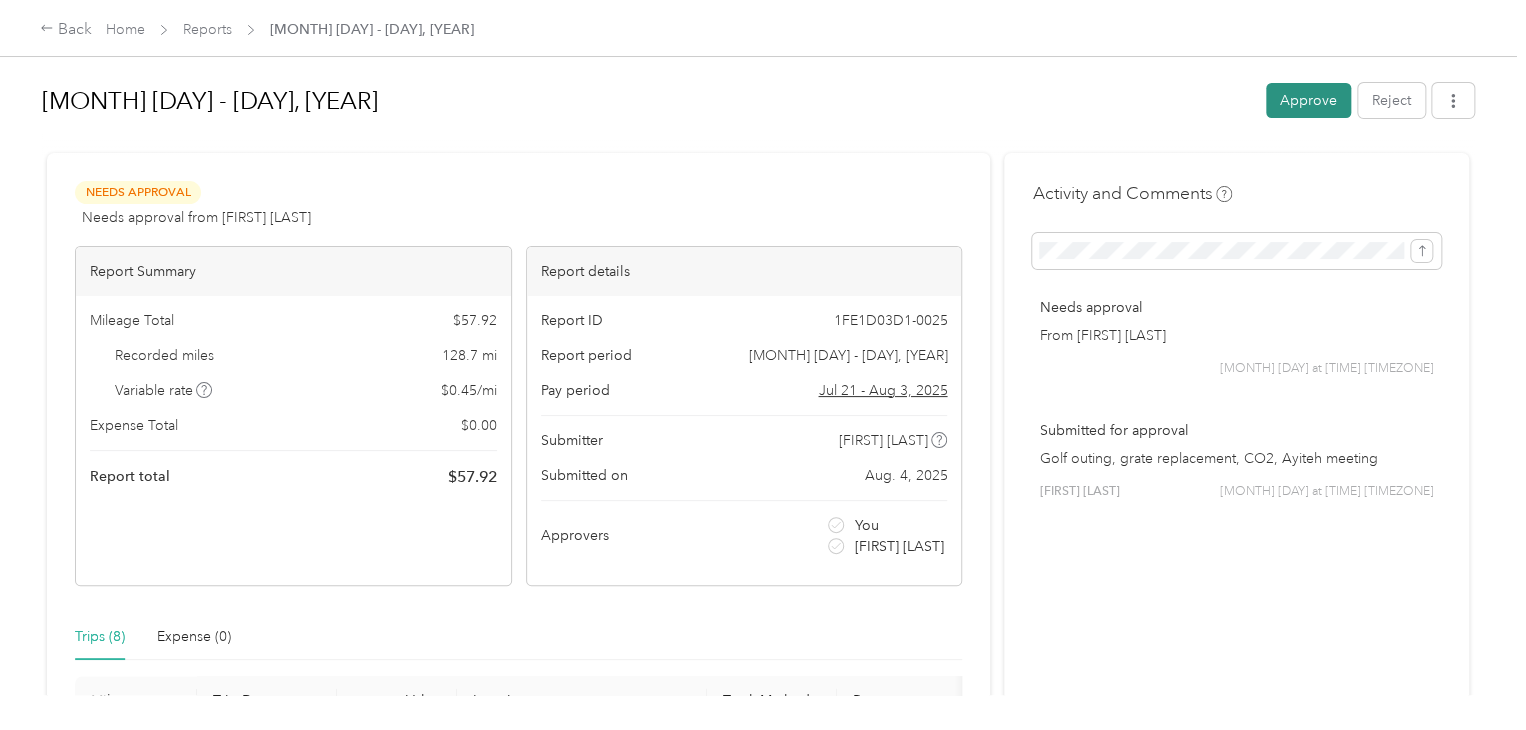 click on "Approve" at bounding box center [1308, 100] 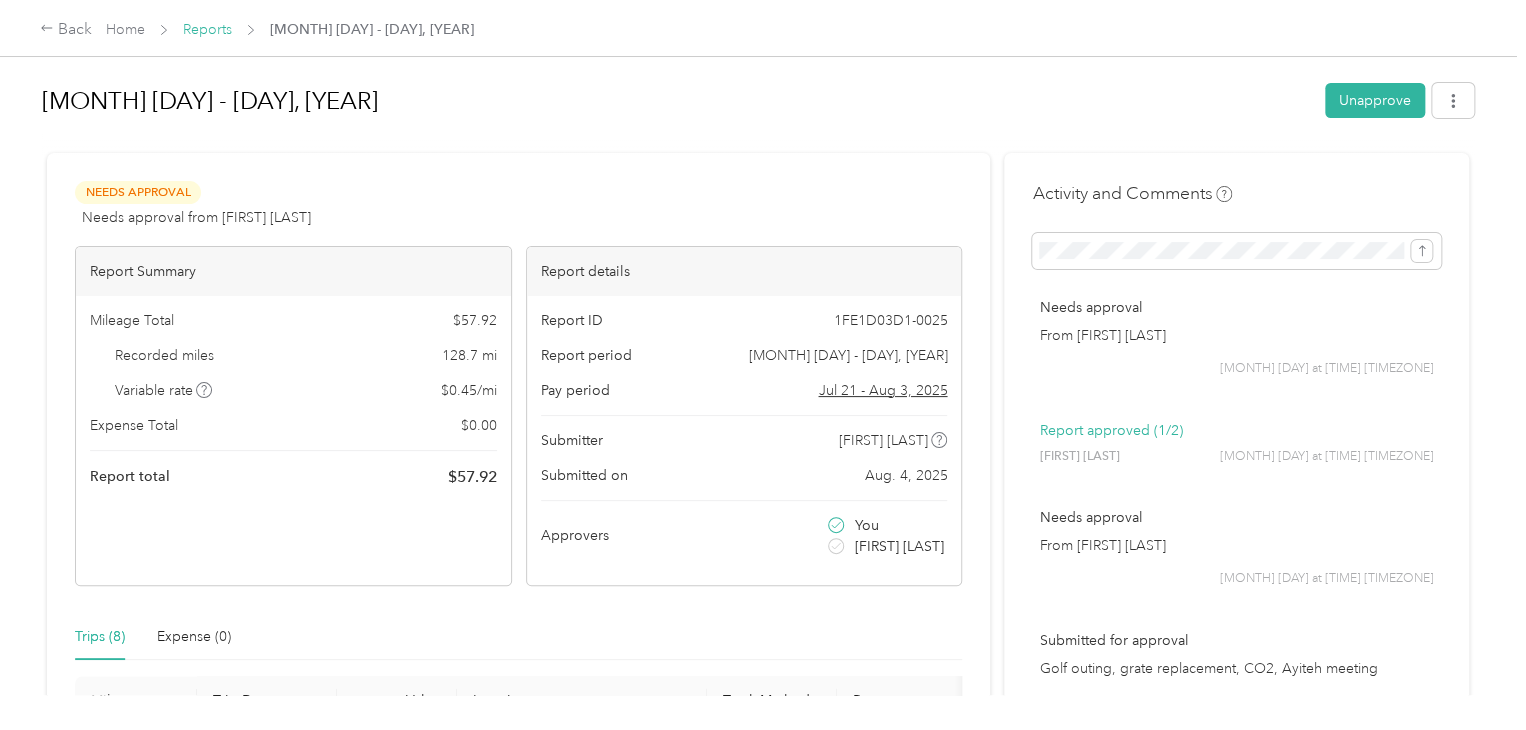 click on "Reports" at bounding box center [207, 29] 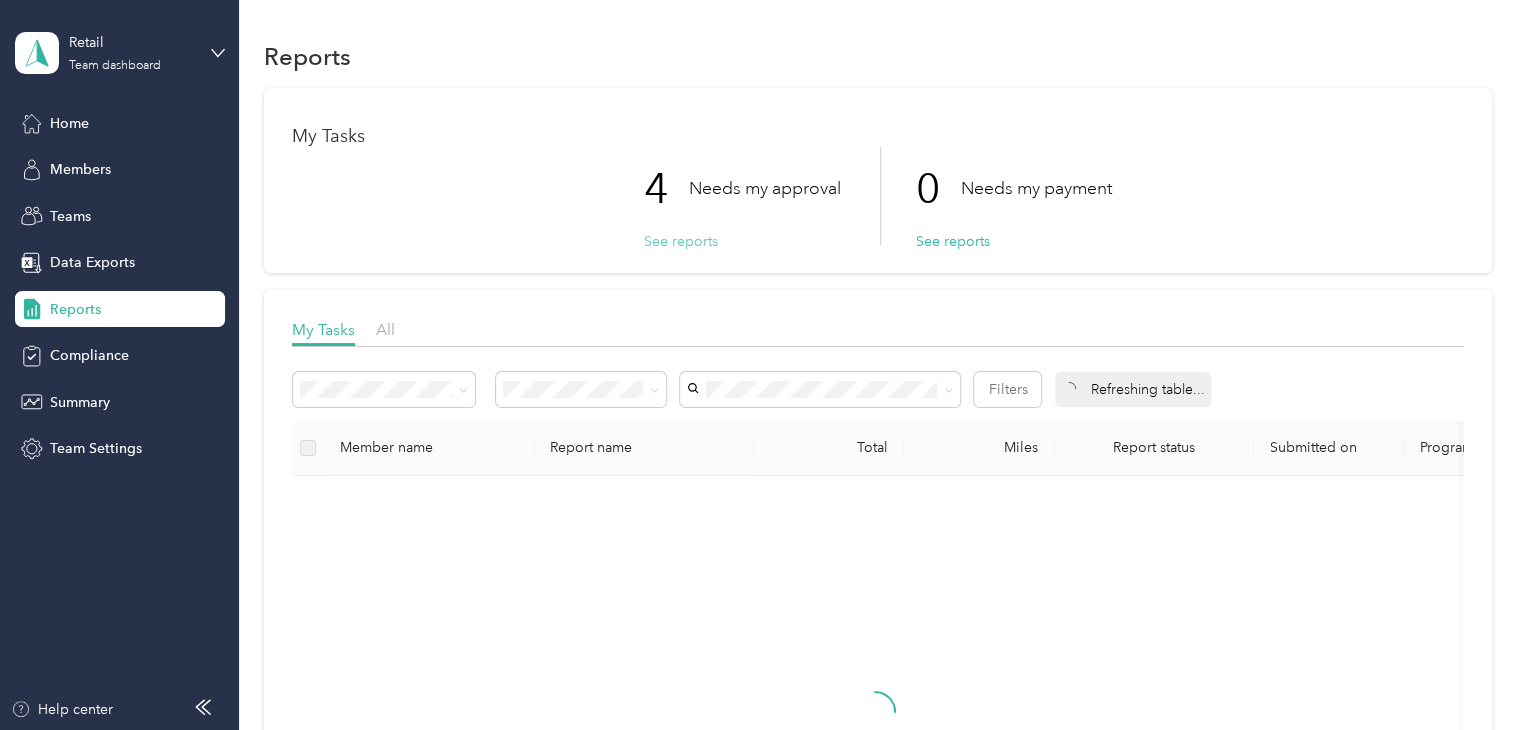 click on "See reports" at bounding box center (681, 241) 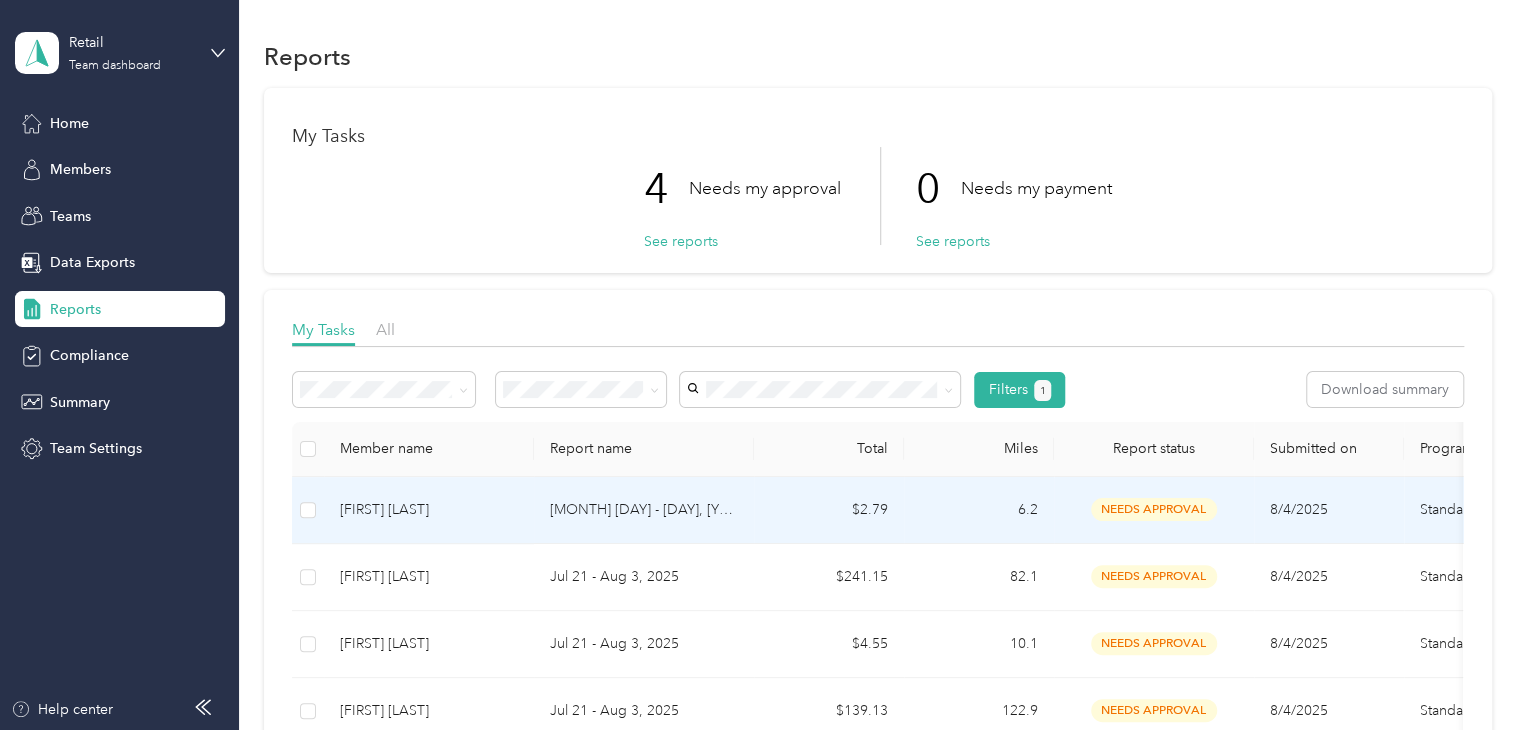 click on "[FIRST] [LAST]" at bounding box center (429, 510) 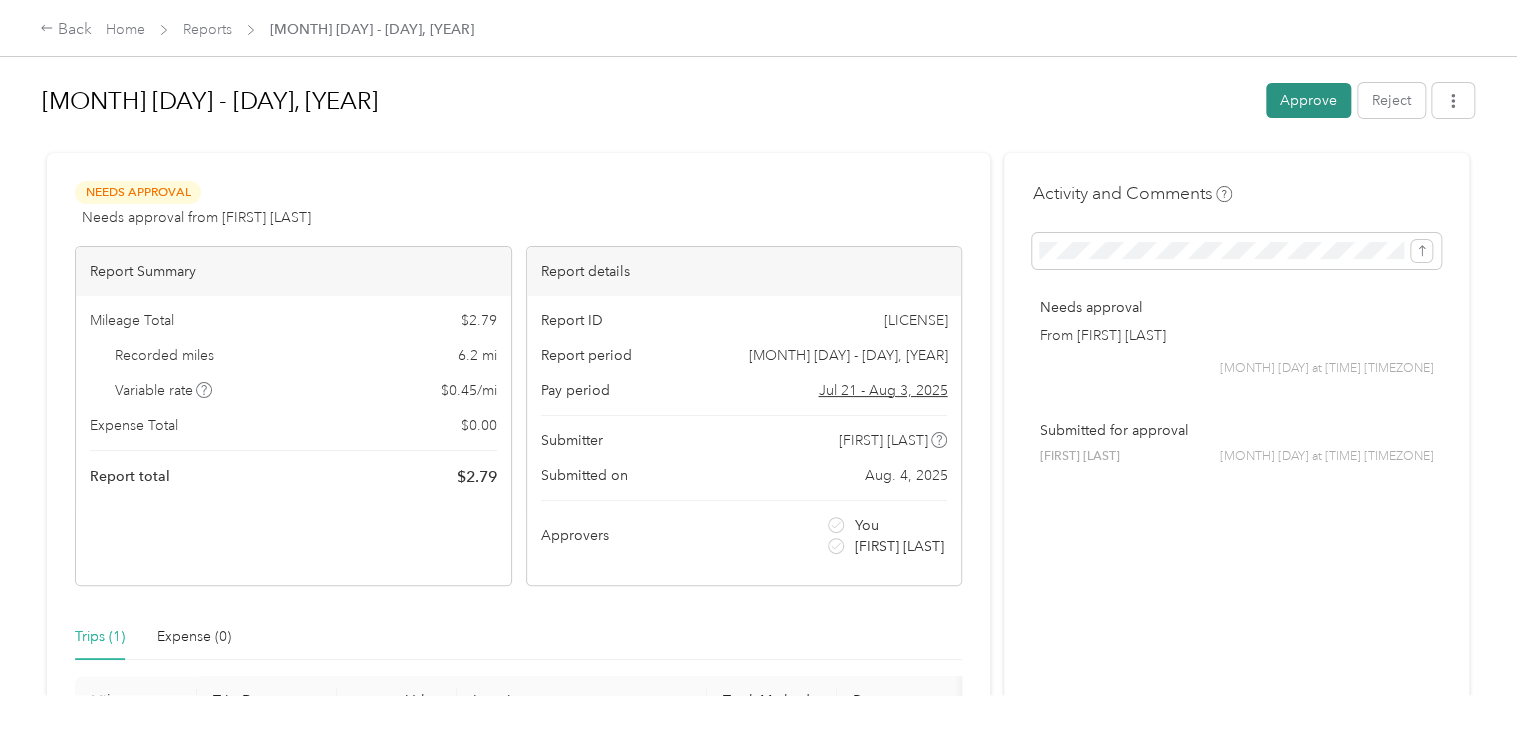 click on "Approve" at bounding box center [1308, 100] 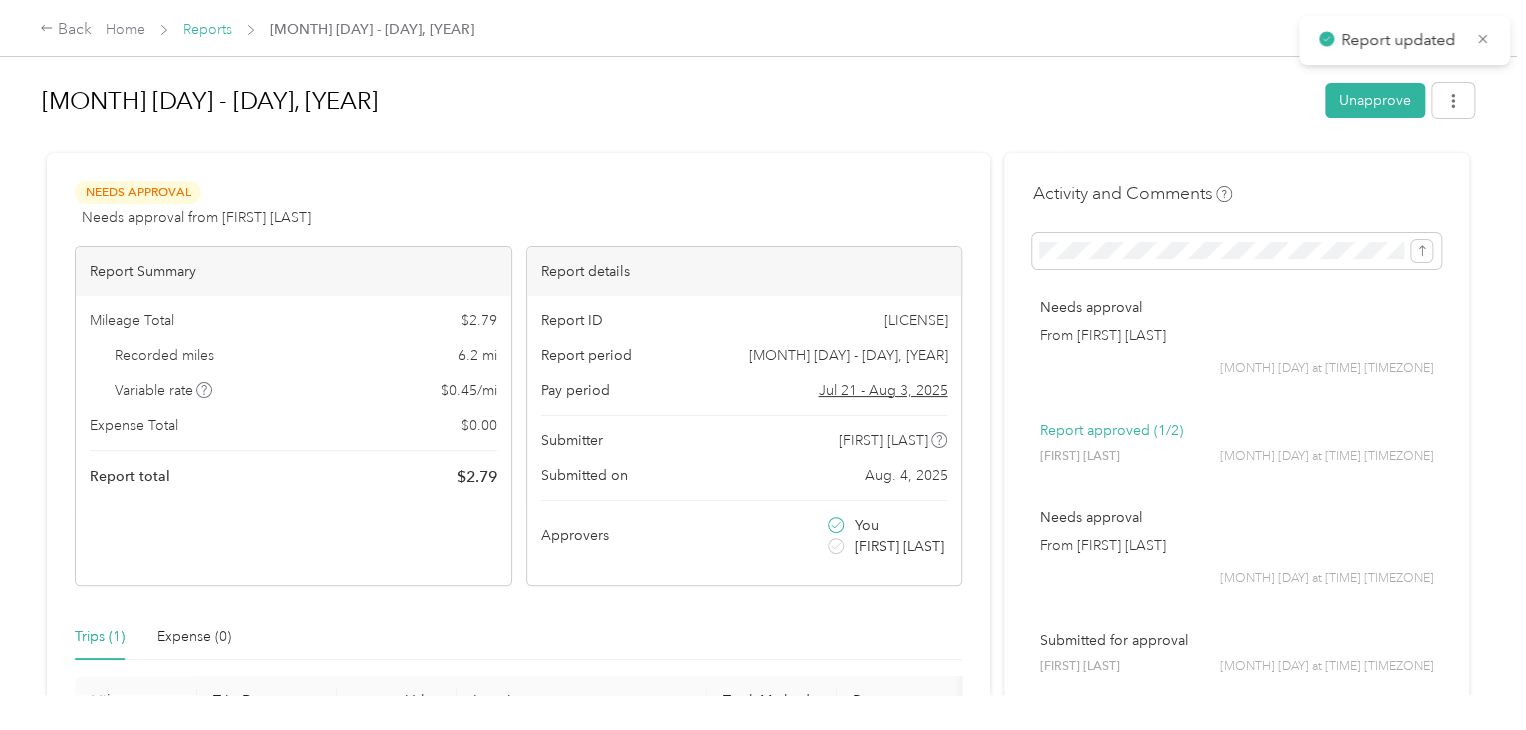 click on "Reports" at bounding box center [207, 29] 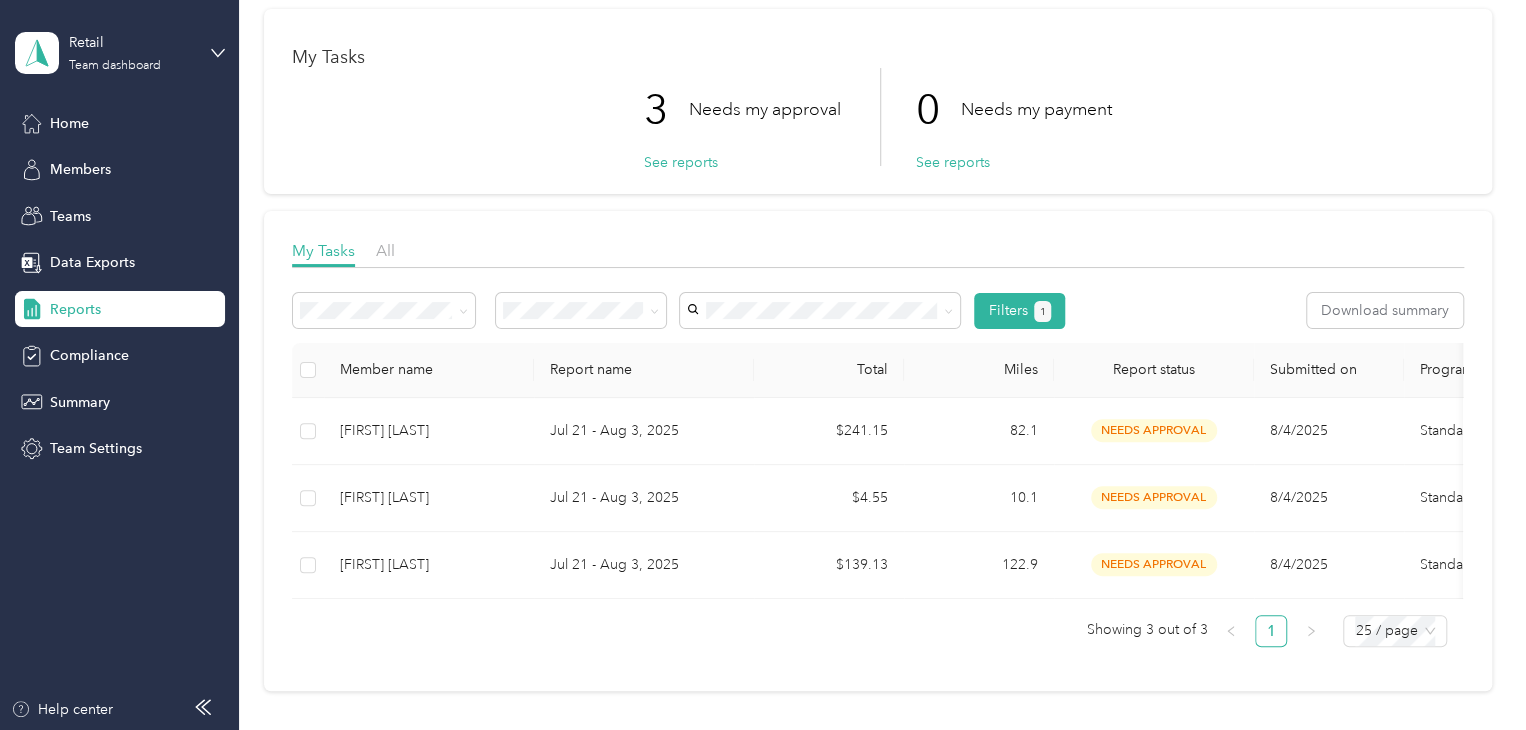 scroll, scrollTop: 124, scrollLeft: 0, axis: vertical 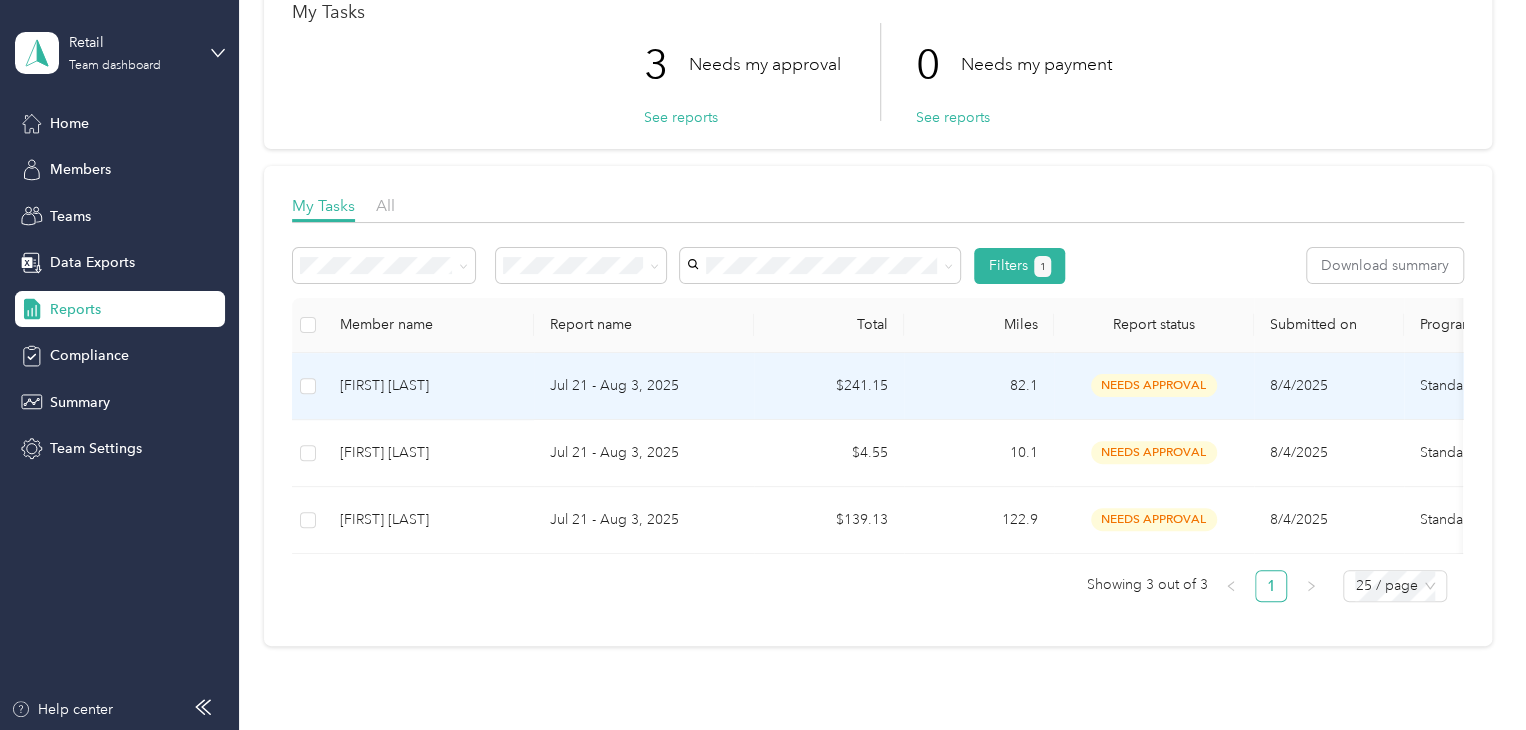 click on "[FIRST] [LAST]" at bounding box center (429, 386) 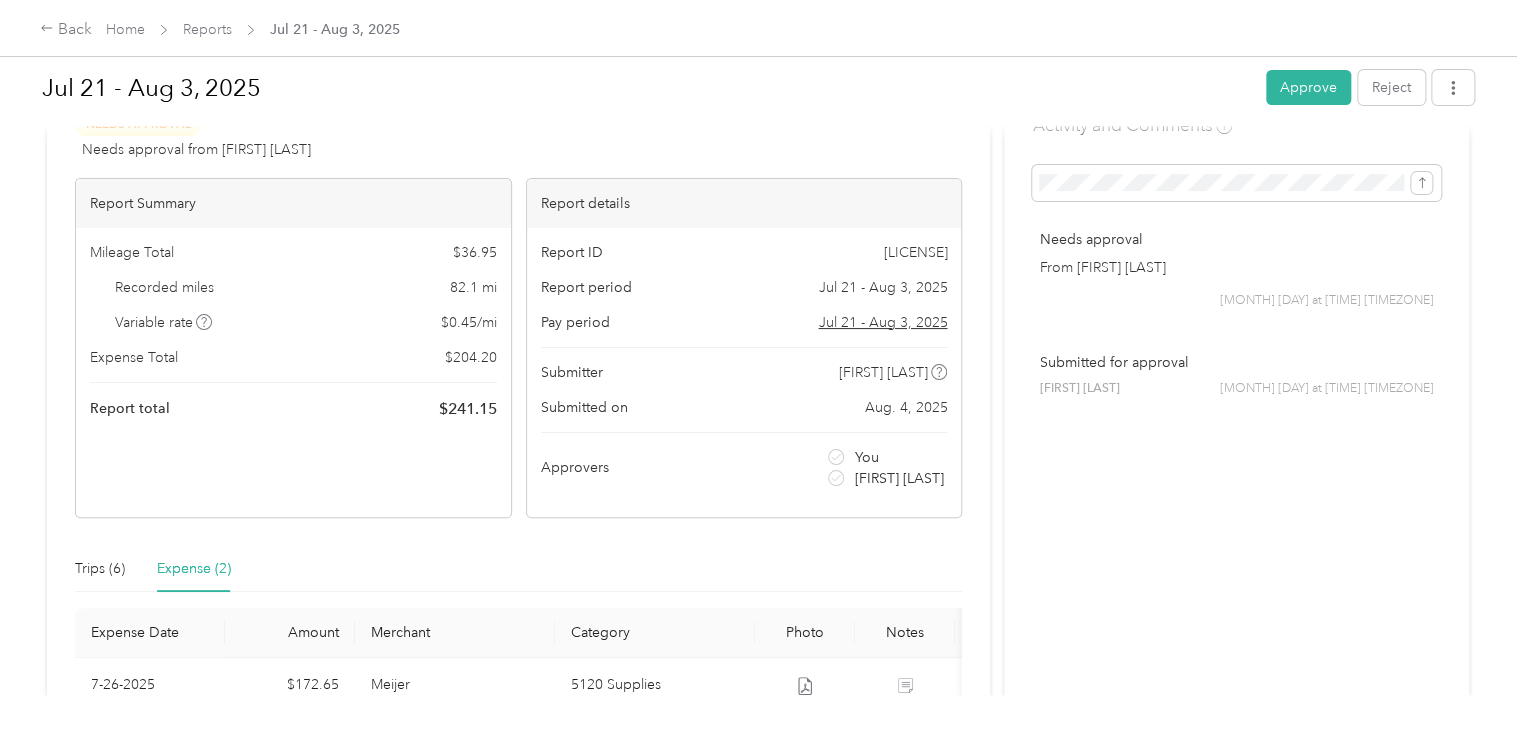 scroll, scrollTop: 0, scrollLeft: 0, axis: both 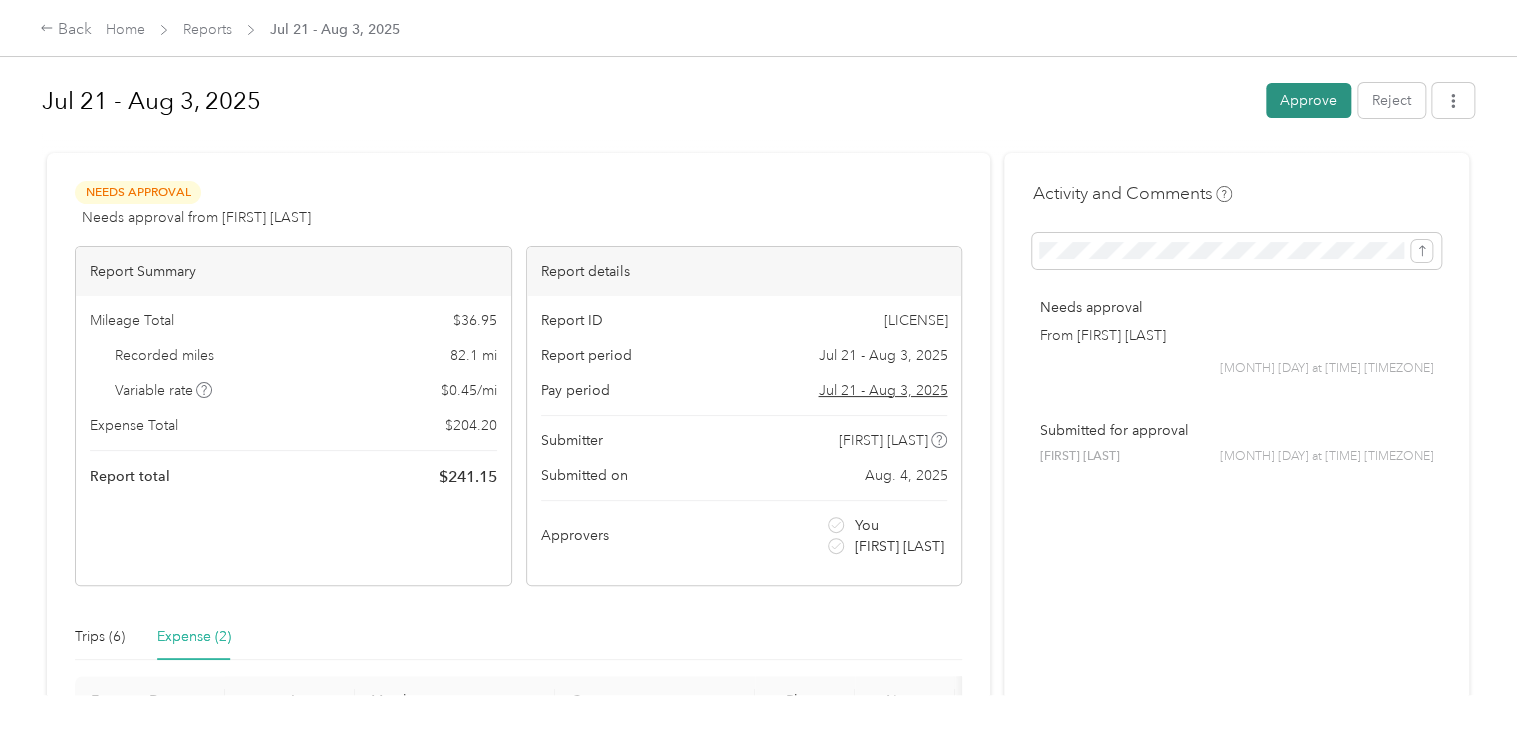 click on "Approve" at bounding box center [1308, 100] 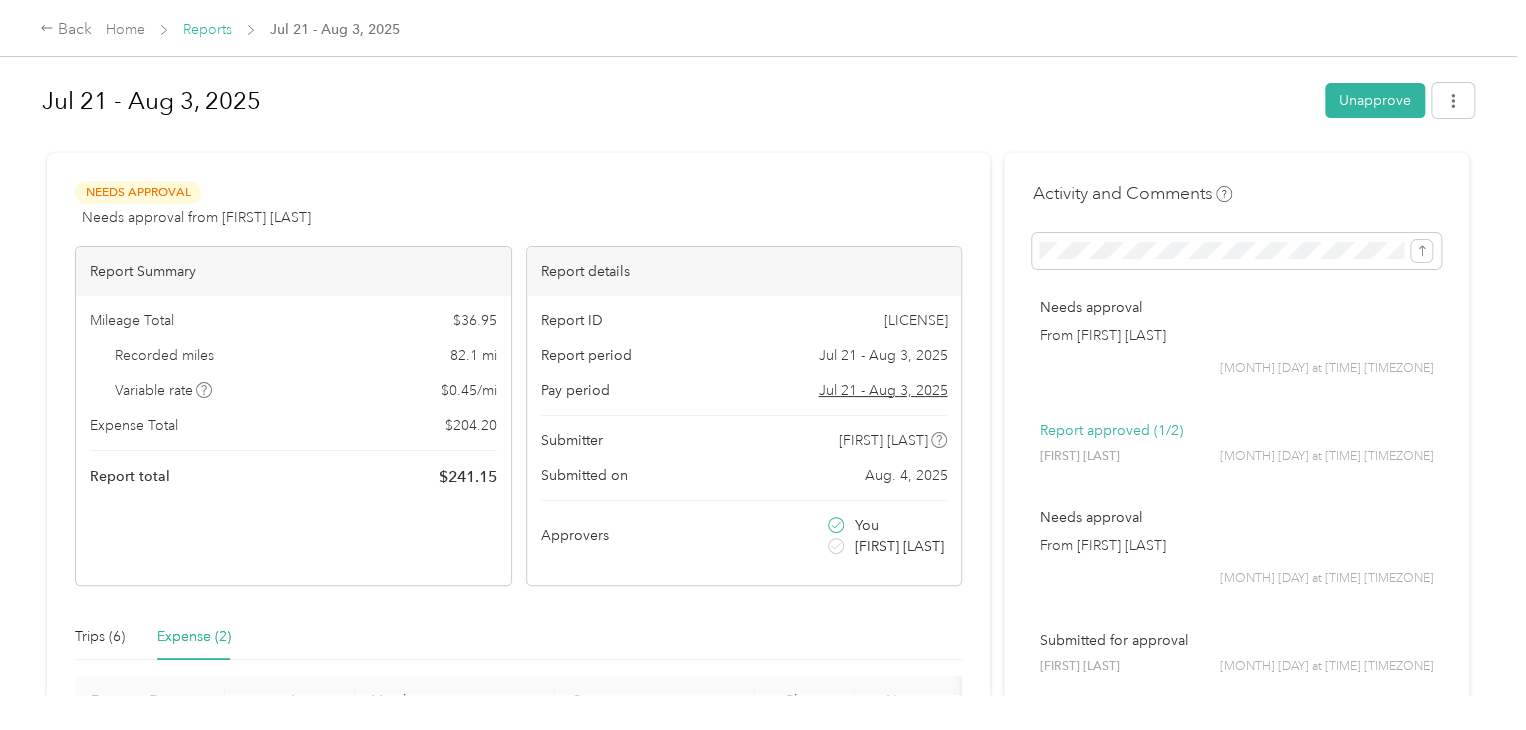 click on "Reports" at bounding box center (207, 29) 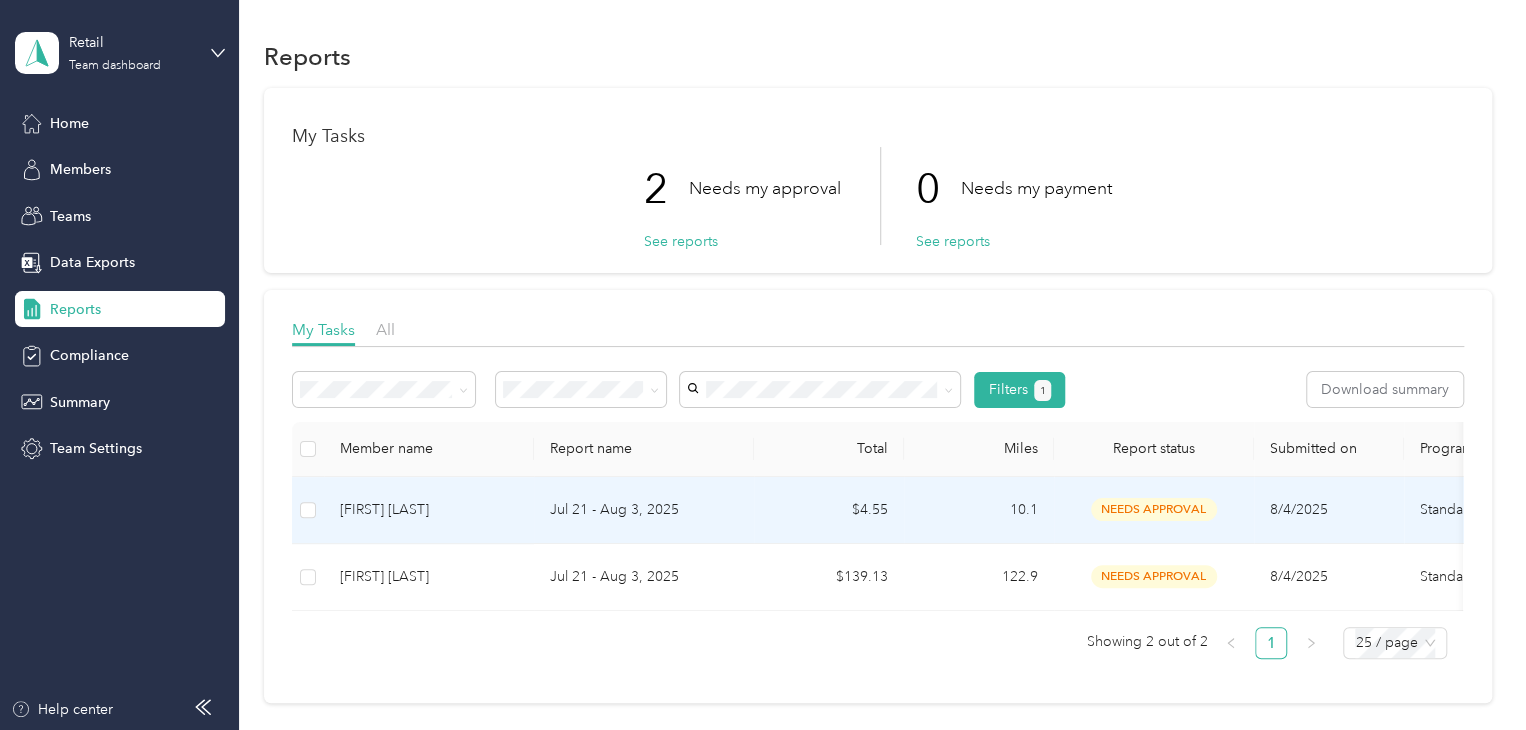 click on "[FIRST] [LAST]" at bounding box center (429, 510) 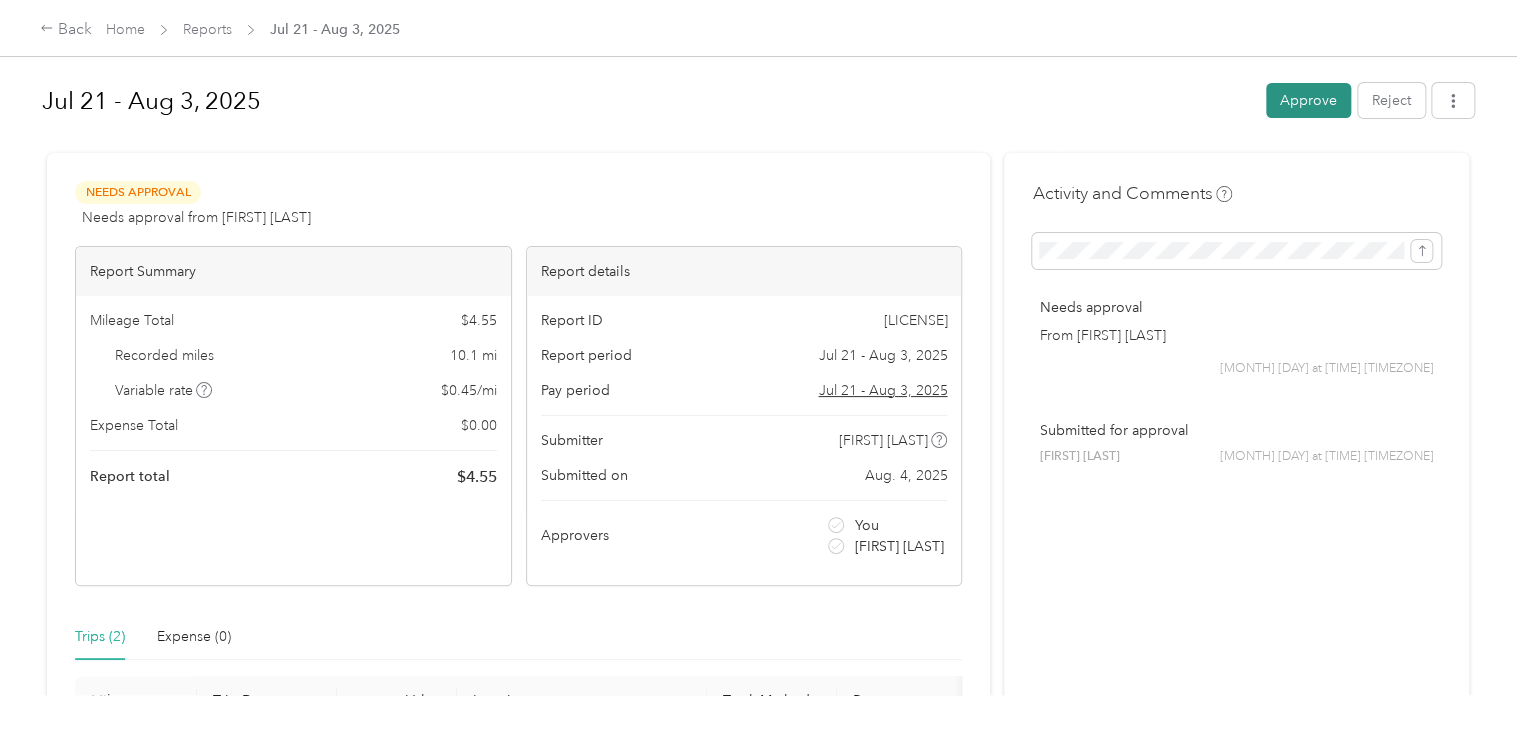 click on "Approve" at bounding box center [1308, 100] 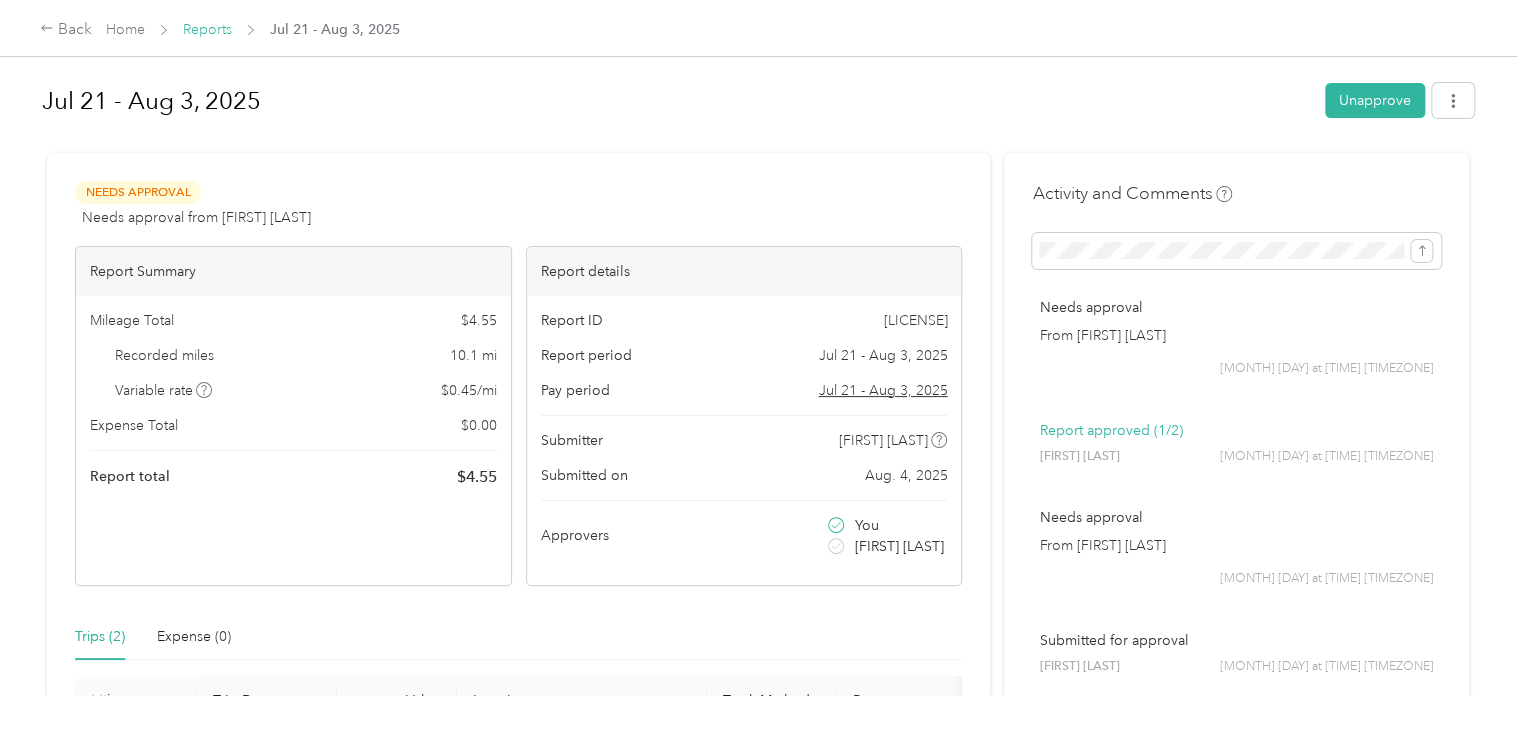 click on "Reports" at bounding box center [207, 29] 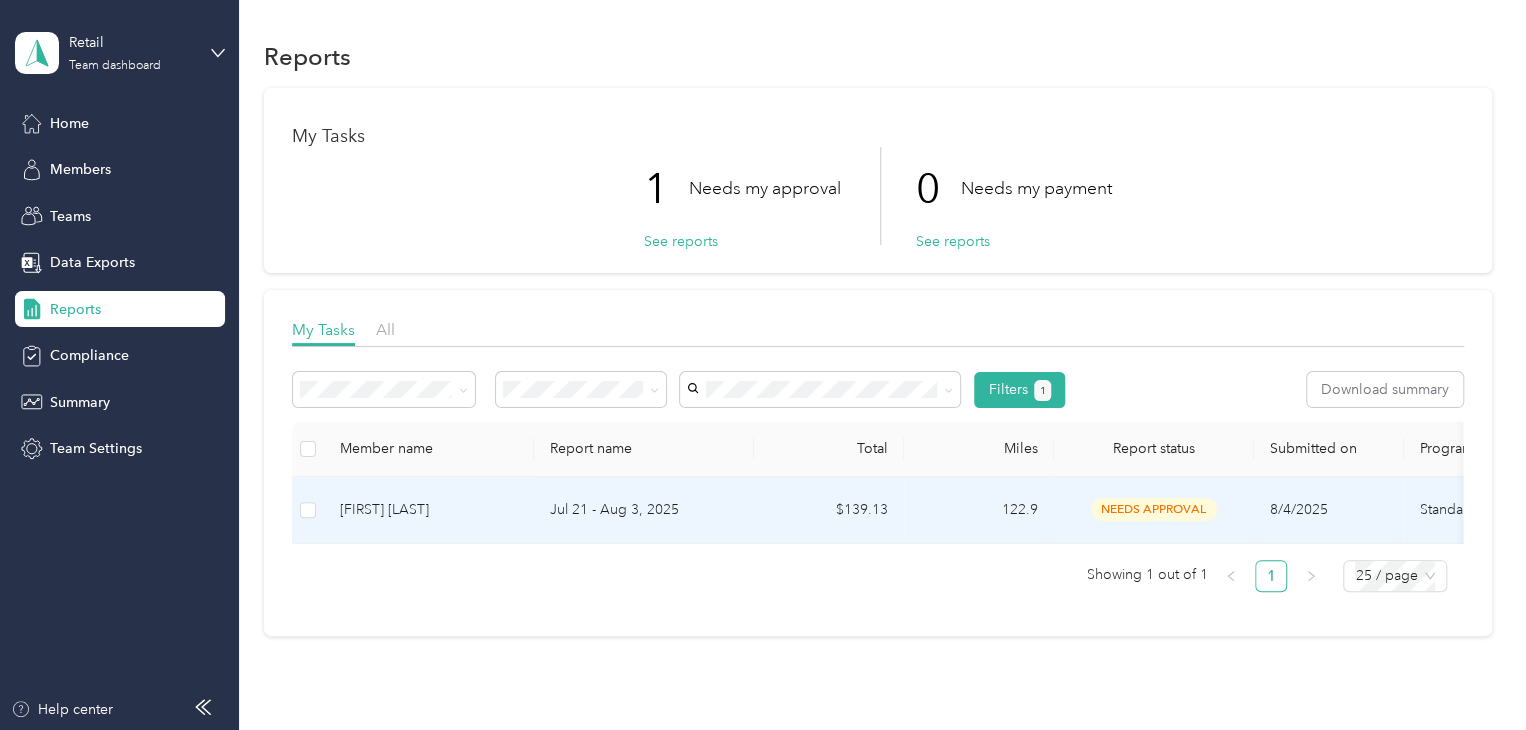 click on "[FIRST] [LAST]" at bounding box center [429, 510] 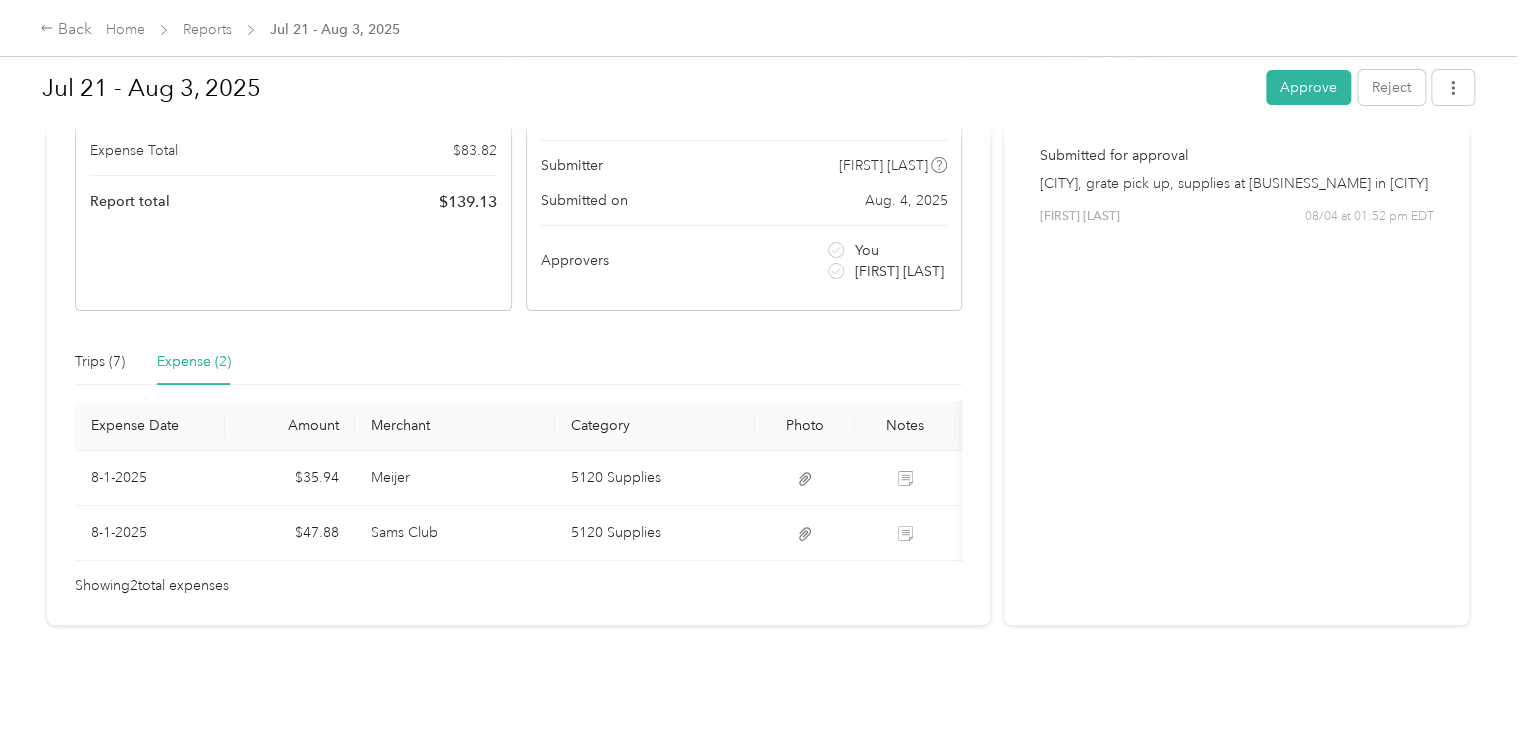 scroll, scrollTop: 0, scrollLeft: 0, axis: both 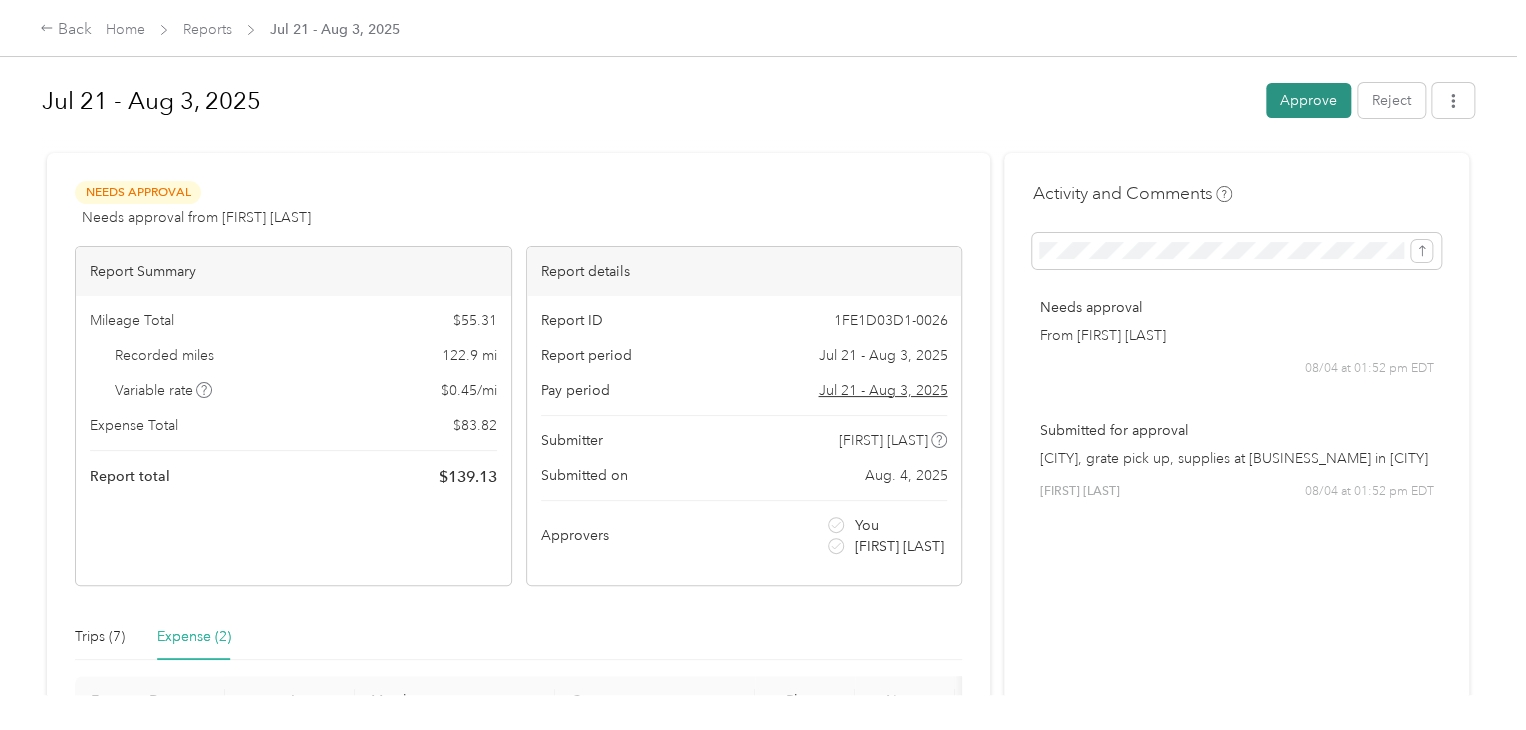 click on "Approve" at bounding box center (1308, 100) 